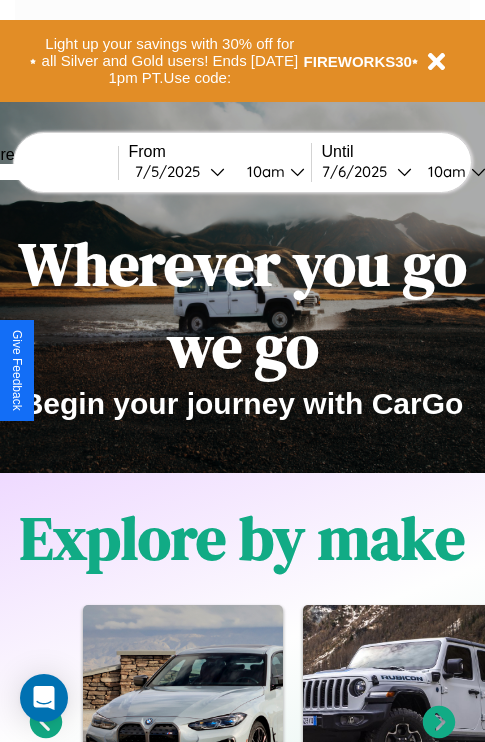 scroll, scrollTop: 1285, scrollLeft: 0, axis: vertical 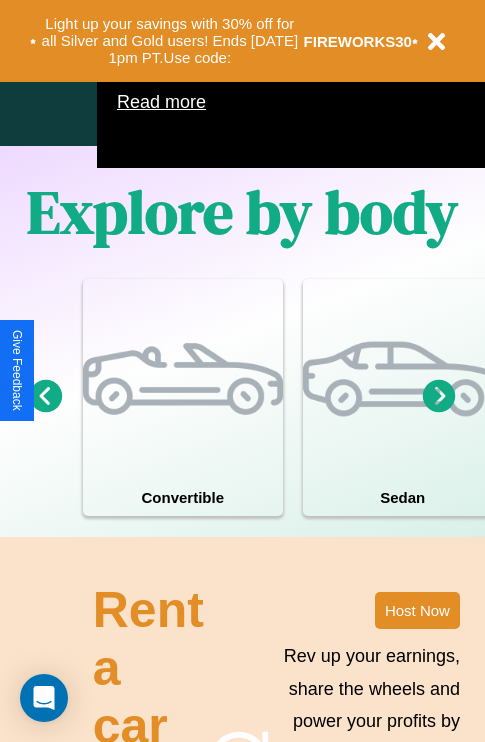 click 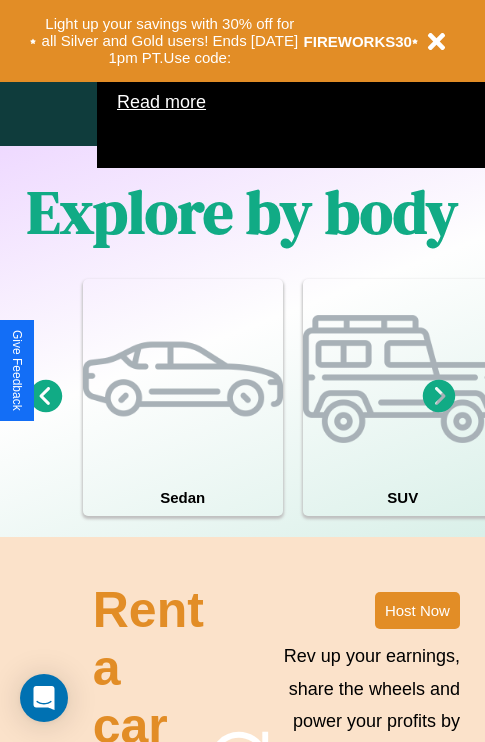 click 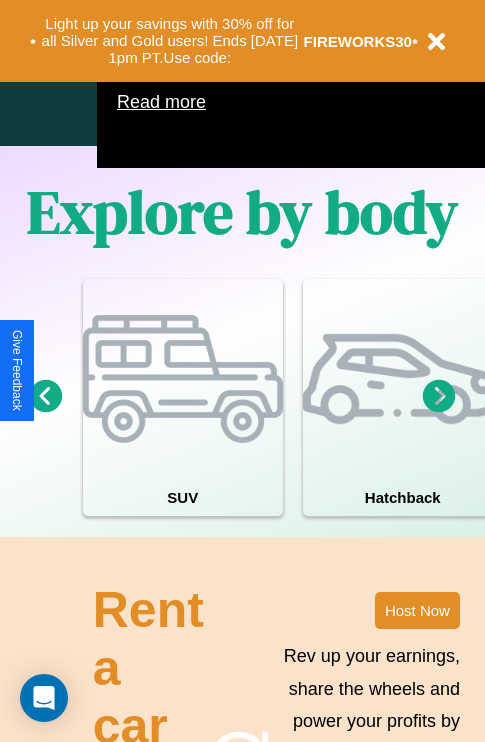 click 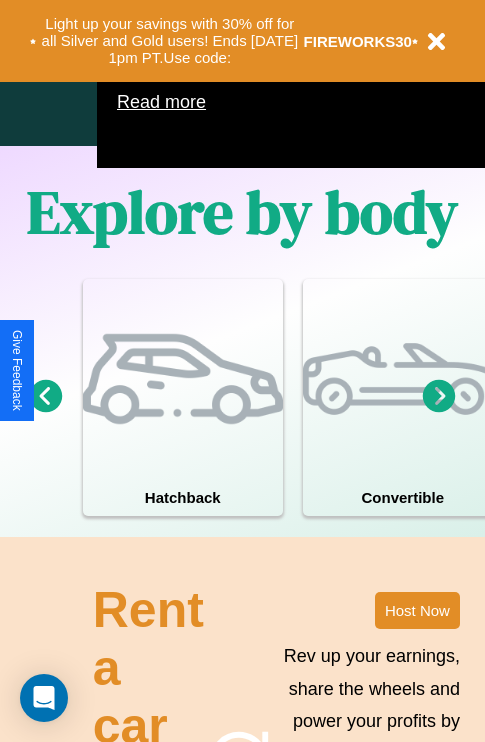 click 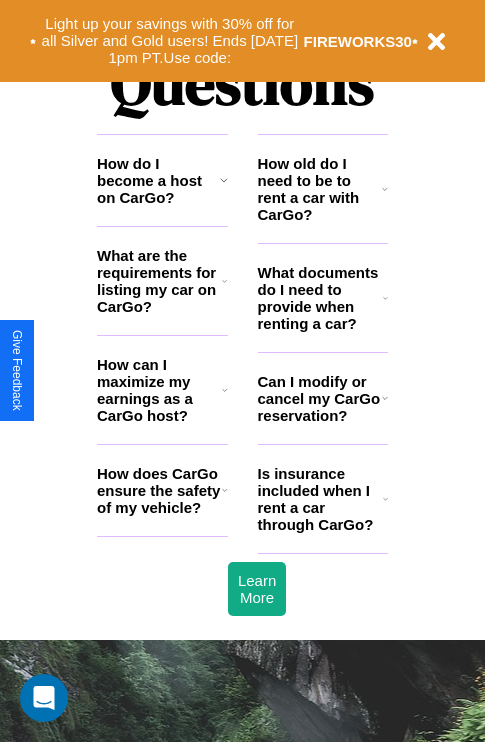 scroll, scrollTop: 2423, scrollLeft: 0, axis: vertical 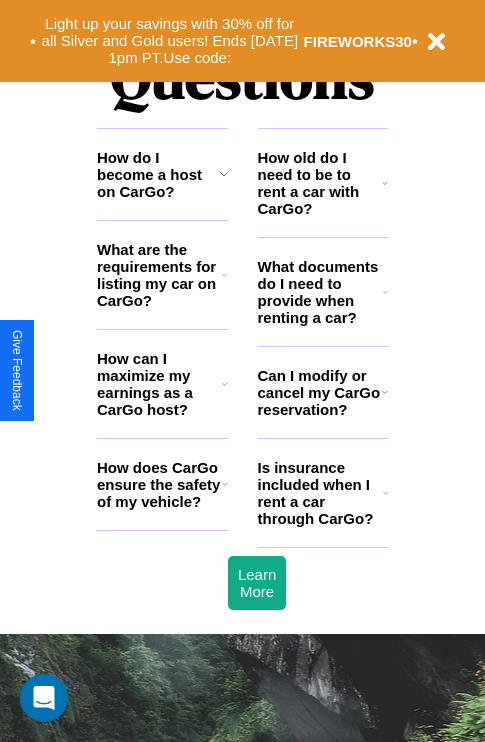 click on "How can I maximize my earnings as a CarGo host?" at bounding box center (159, 384) 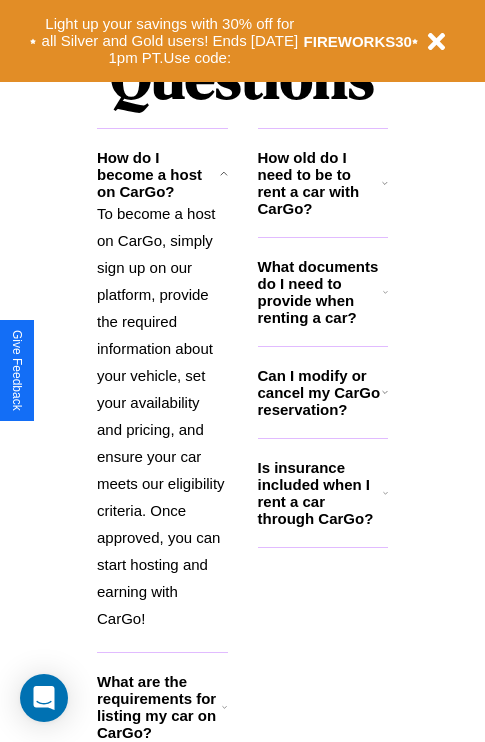 click on "How old do I need to be to rent a car with CarGo?" at bounding box center (320, 183) 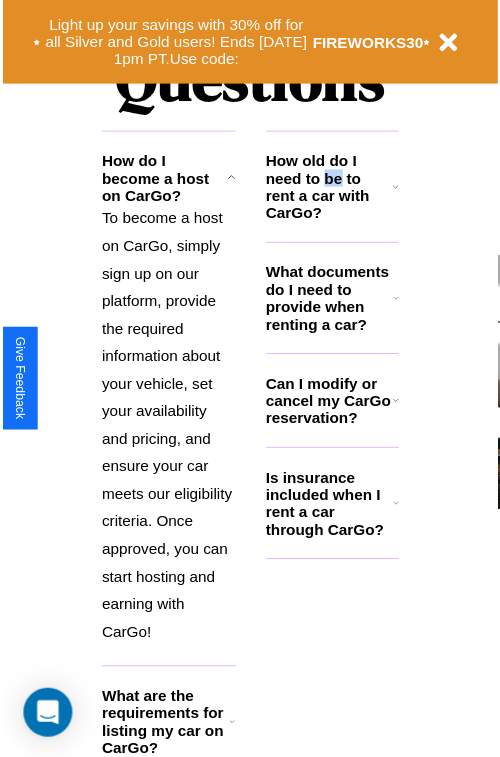 scroll, scrollTop: 0, scrollLeft: 0, axis: both 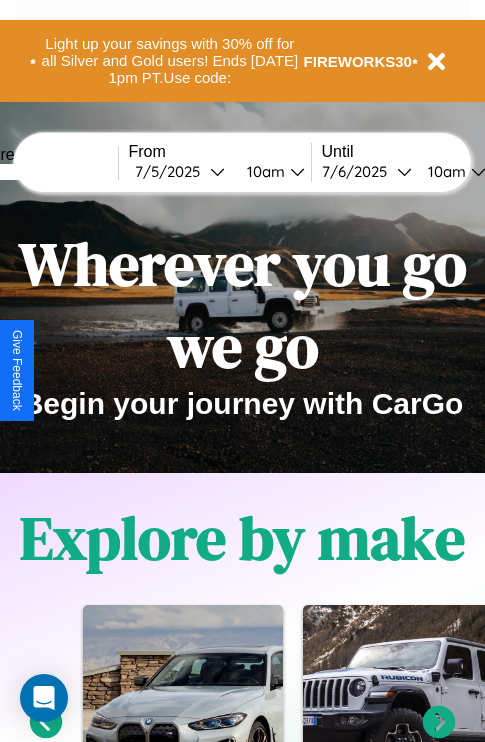 click at bounding box center [43, 172] 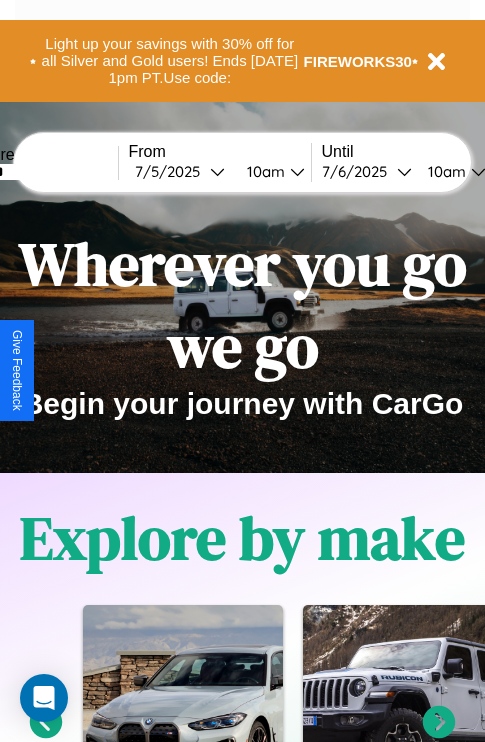 type on "******" 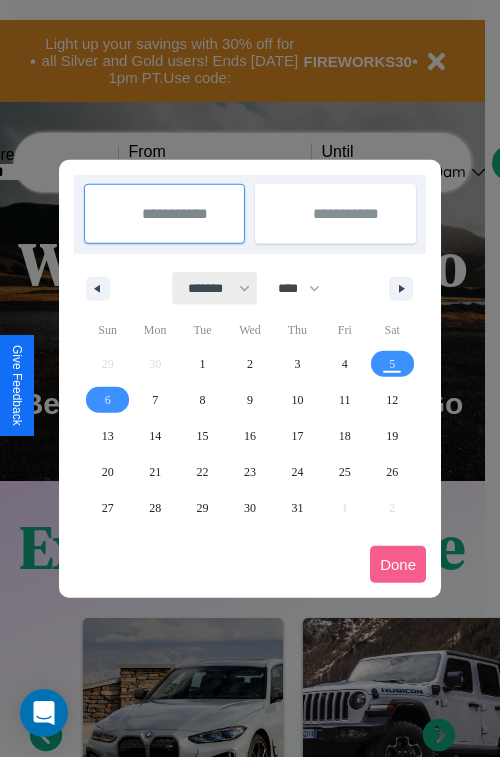 click on "******* ******** ***** ***** *** **** **** ****** ********* ******* ******** ********" at bounding box center [215, 288] 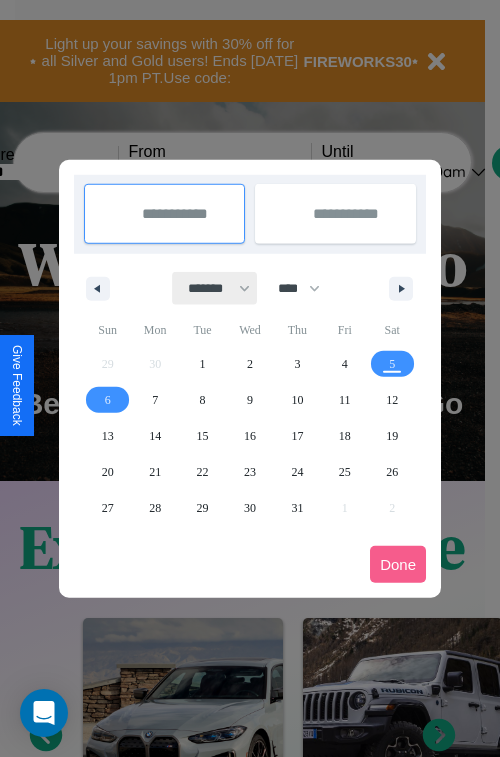 select on "*" 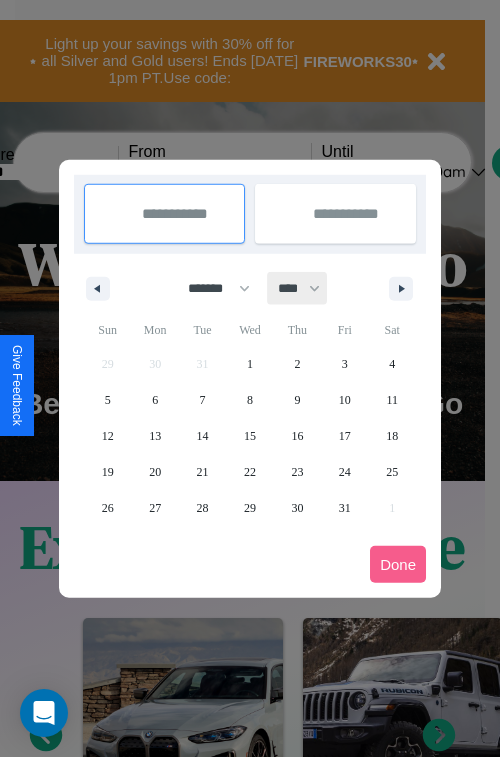 click on "**** **** **** **** **** **** **** **** **** **** **** **** **** **** **** **** **** **** **** **** **** **** **** **** **** **** **** **** **** **** **** **** **** **** **** **** **** **** **** **** **** **** **** **** **** **** **** **** **** **** **** **** **** **** **** **** **** **** **** **** **** **** **** **** **** **** **** **** **** **** **** **** **** **** **** **** **** **** **** **** **** **** **** **** **** **** **** **** **** **** **** **** **** **** **** **** **** **** **** **** **** **** **** **** **** **** **** **** **** **** **** **** **** **** **** **** **** **** **** **** ****" at bounding box center (298, 288) 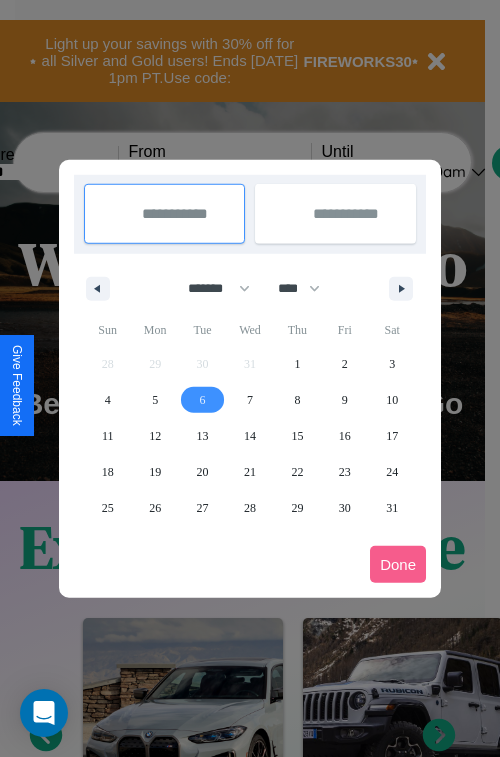 click on "6" at bounding box center (203, 400) 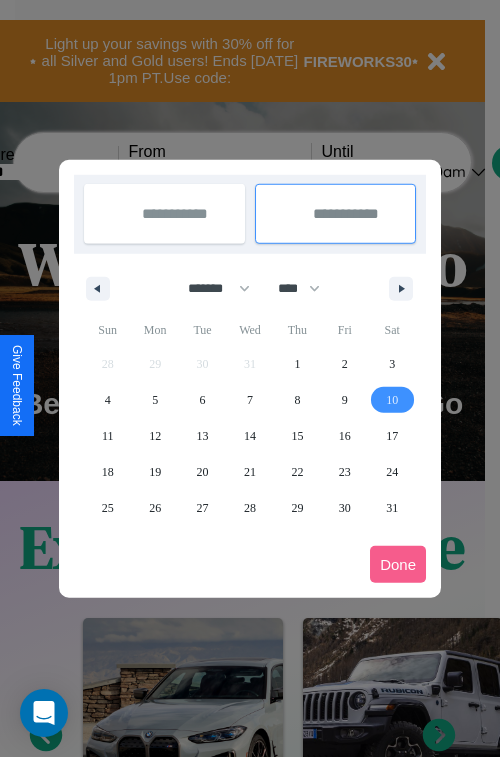 click on "10" at bounding box center [392, 400] 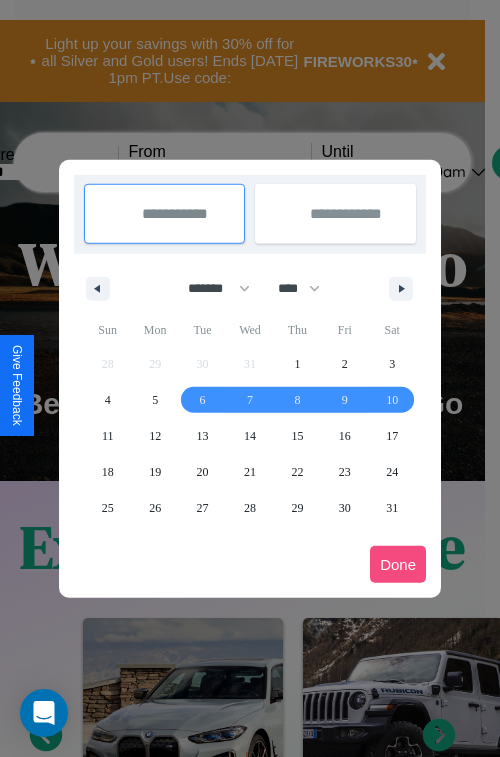 click on "Done" at bounding box center (398, 564) 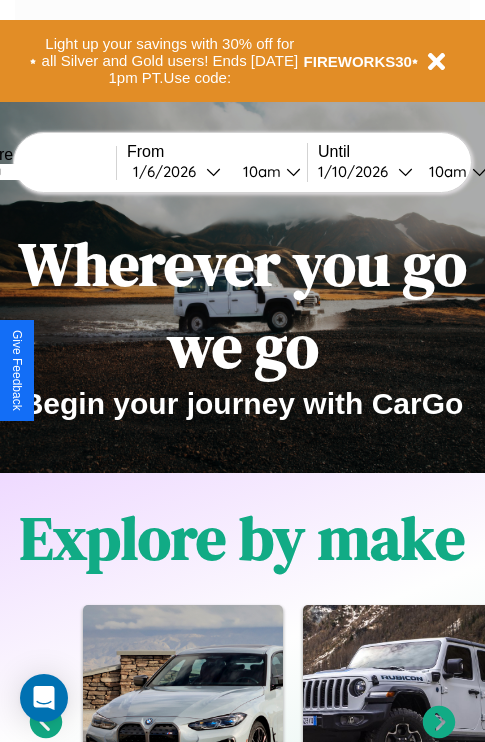 click on "10am" at bounding box center (259, 171) 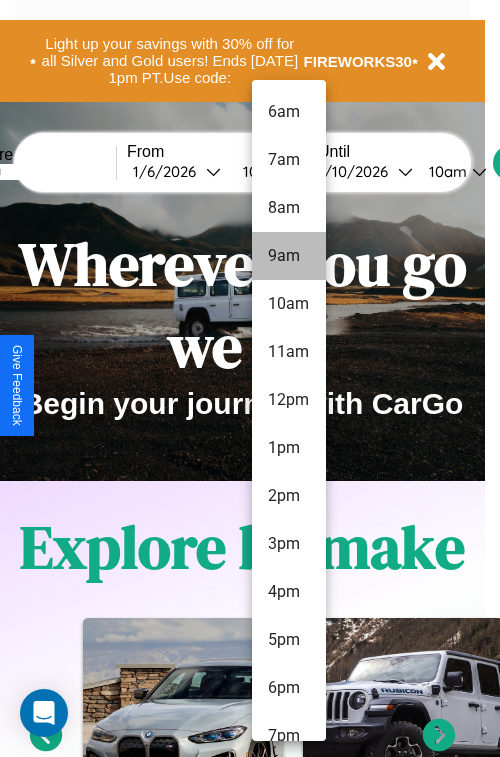 click on "9am" at bounding box center (289, 256) 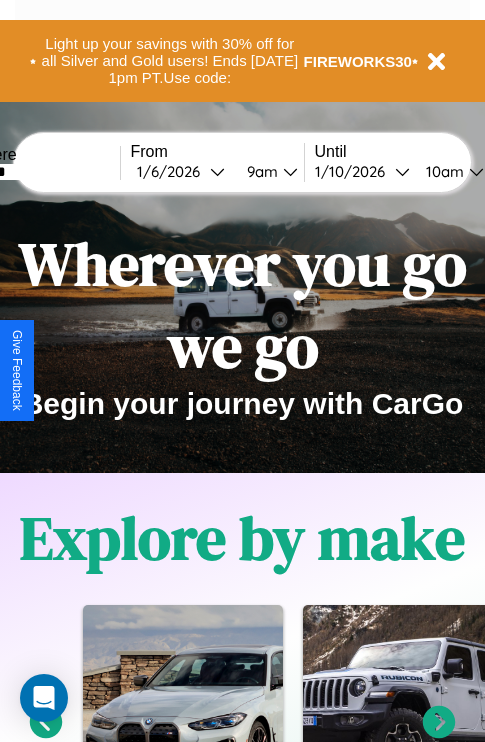click on "10am" at bounding box center [442, 171] 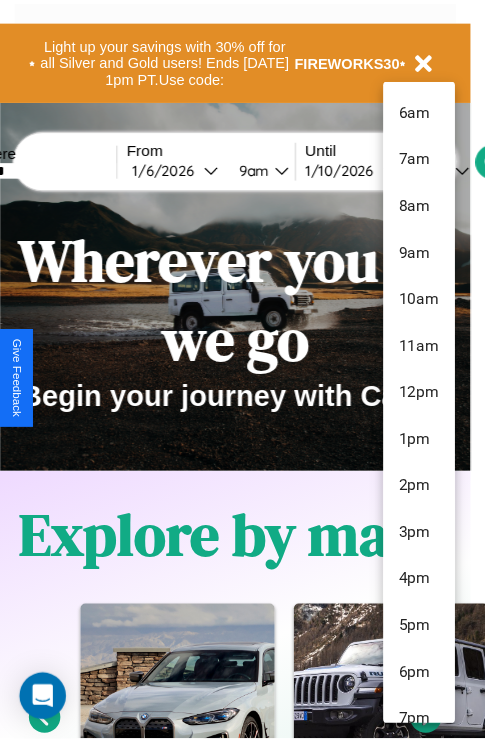 scroll, scrollTop: 163, scrollLeft: 0, axis: vertical 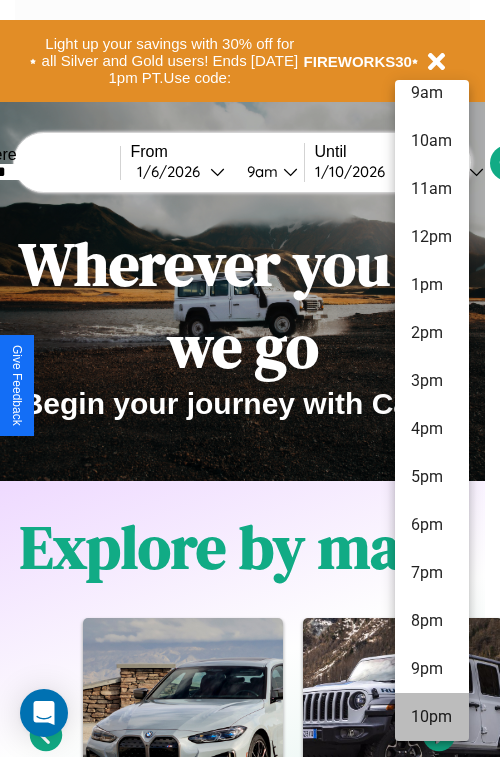 click on "10pm" at bounding box center [432, 717] 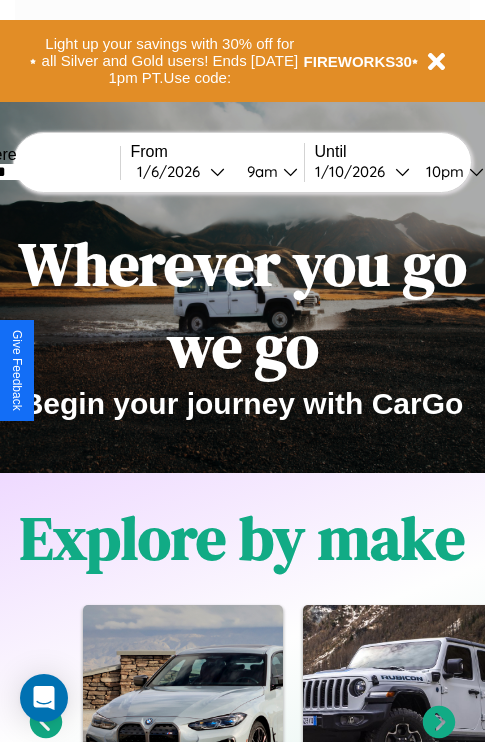 scroll, scrollTop: 0, scrollLeft: 66, axis: horizontal 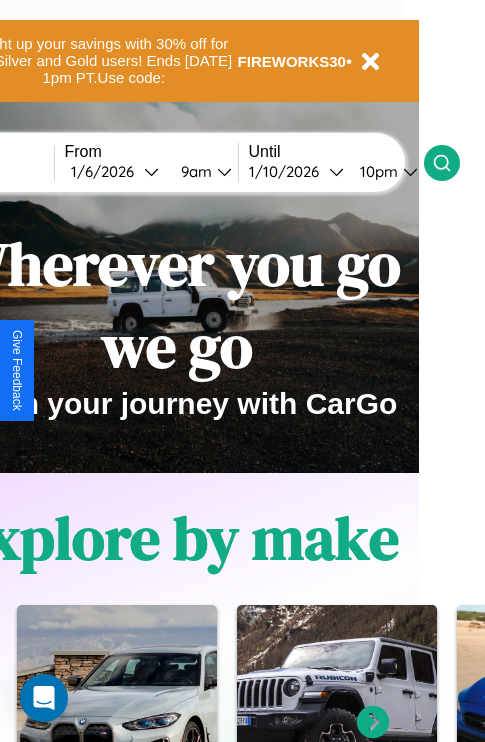click 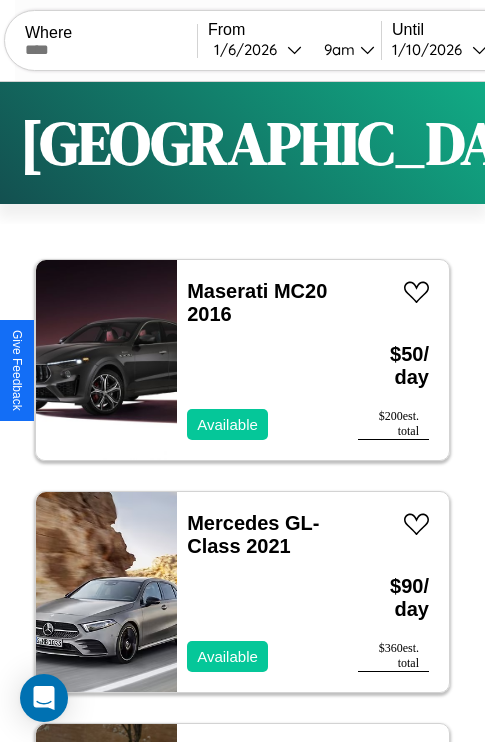 scroll, scrollTop: 95, scrollLeft: 0, axis: vertical 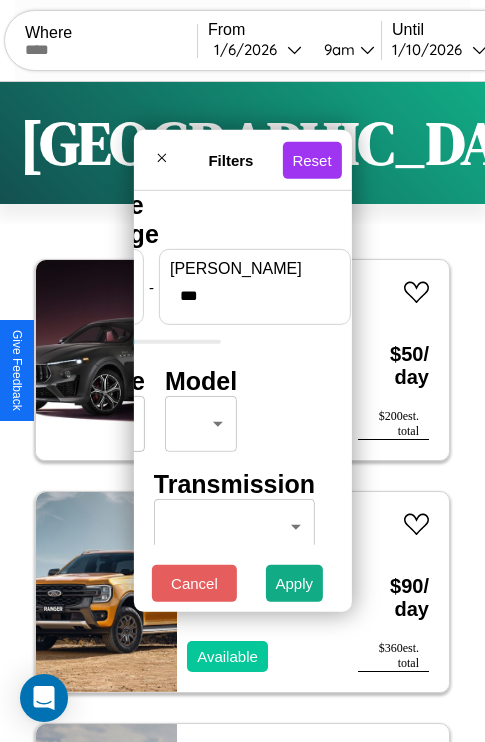 type on "***" 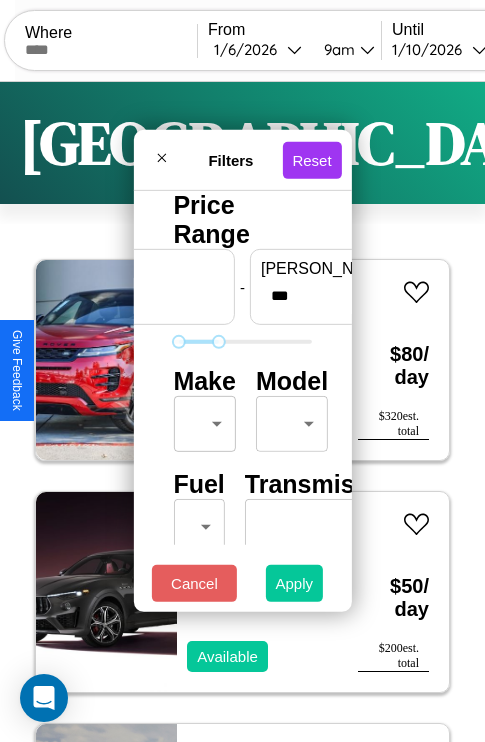type on "**" 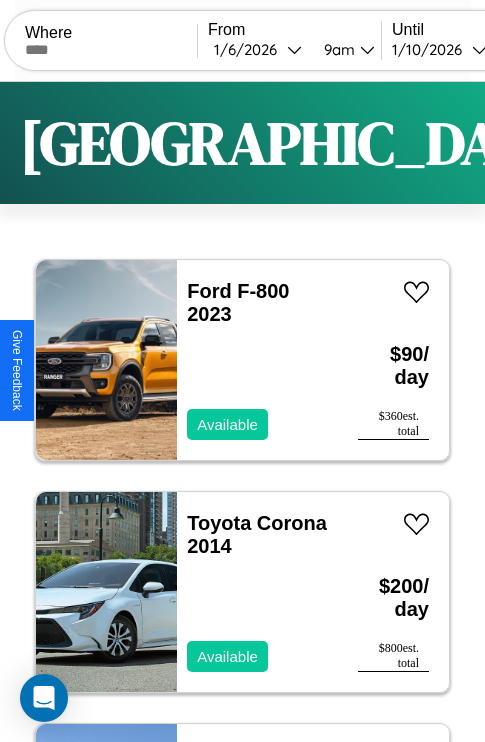 click on "Filters" at bounding box center [640, 143] 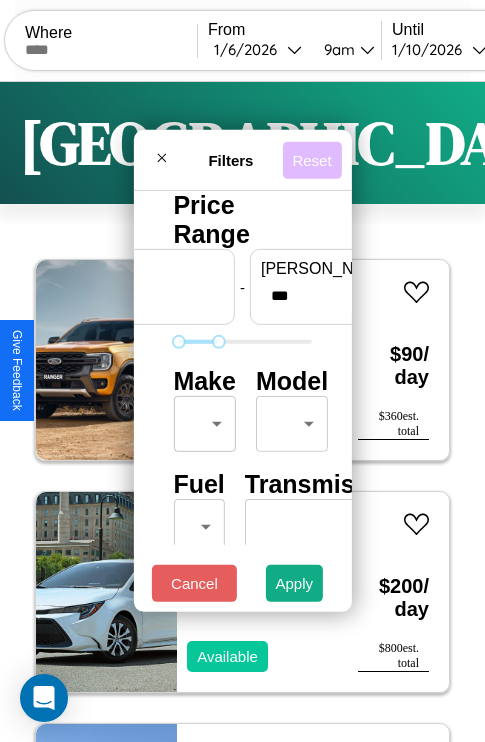 click on "Reset" at bounding box center (311, 159) 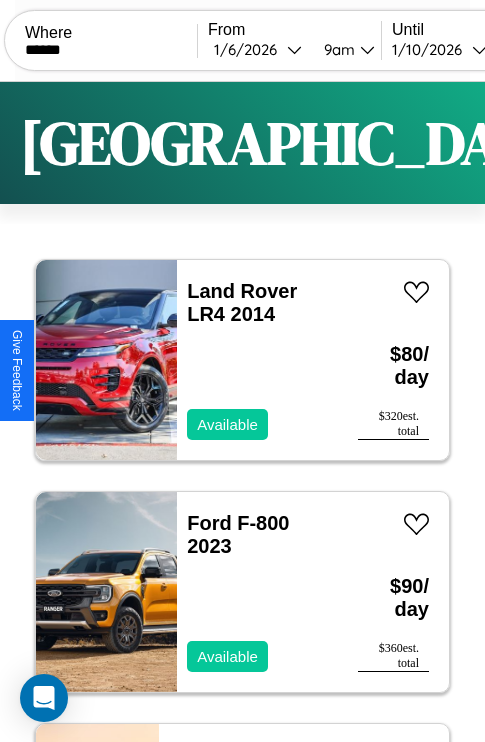 scroll, scrollTop: 0, scrollLeft: 168, axis: horizontal 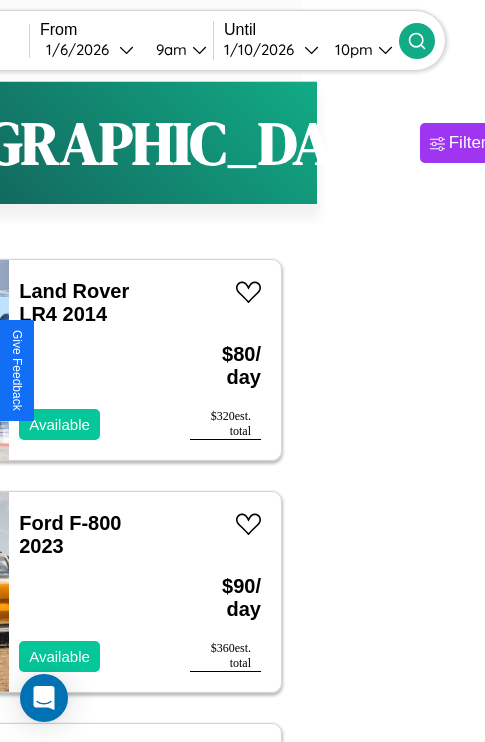 type on "******" 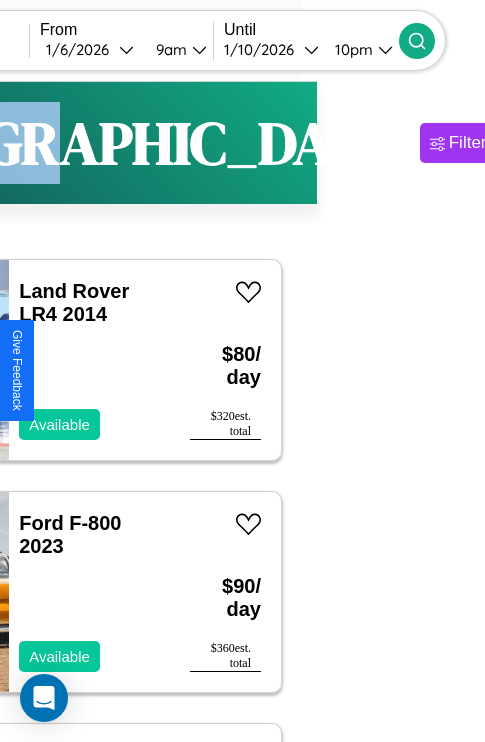 click 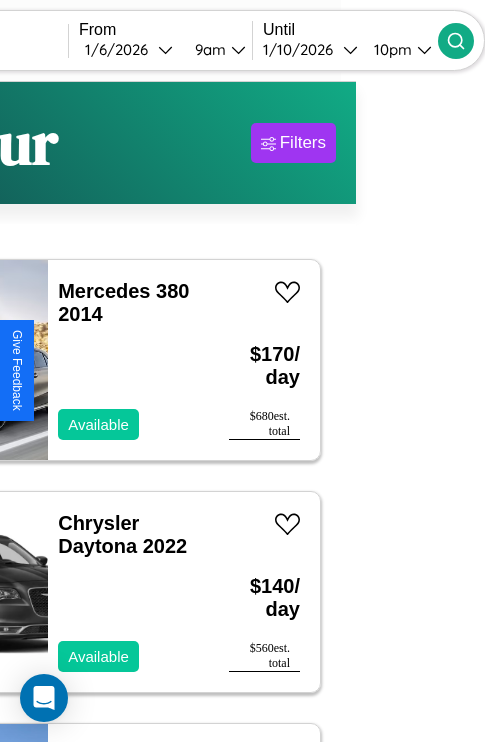 scroll, scrollTop: 95, scrollLeft: 35, axis: both 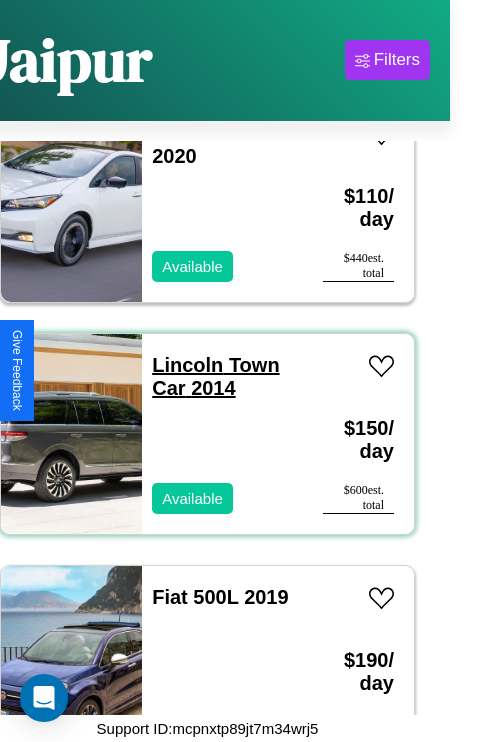 click on "Lincoln   Town Car   2014" at bounding box center (215, 376) 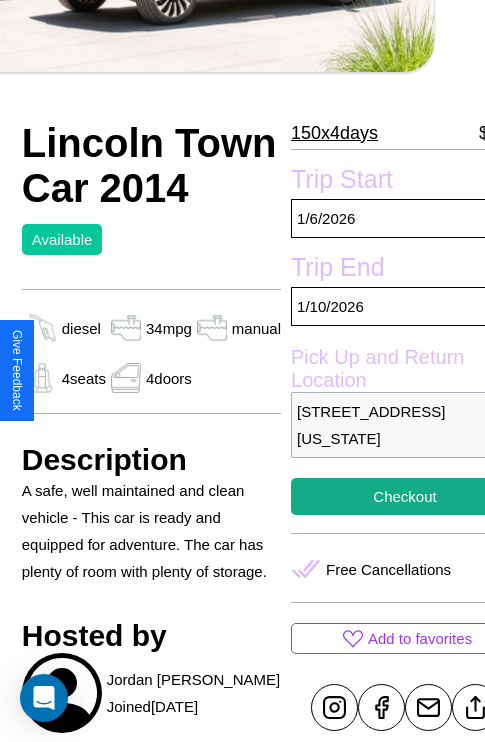 scroll, scrollTop: 432, scrollLeft: 72, axis: both 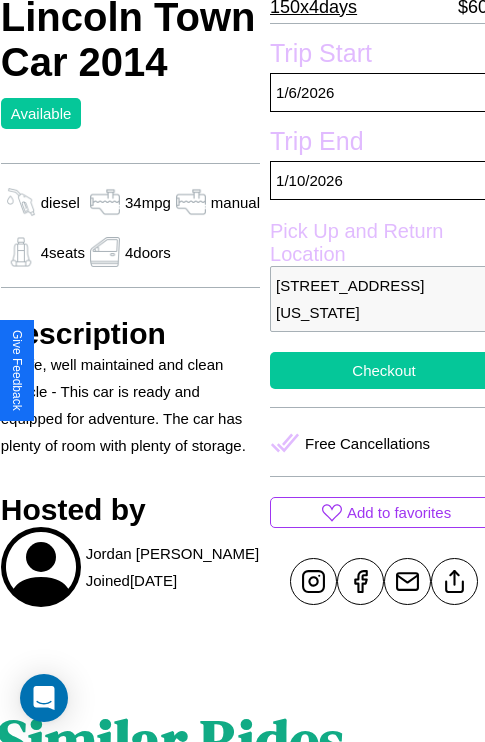 click on "Checkout" at bounding box center (384, 370) 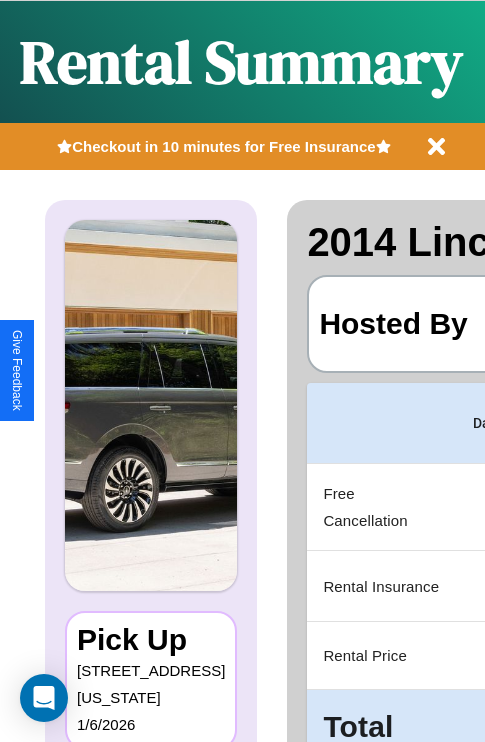 scroll, scrollTop: 0, scrollLeft: 387, axis: horizontal 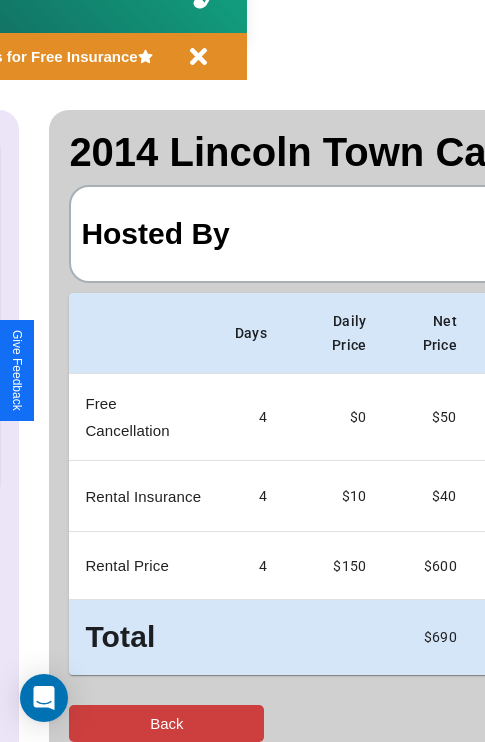 click on "Back" at bounding box center [166, 723] 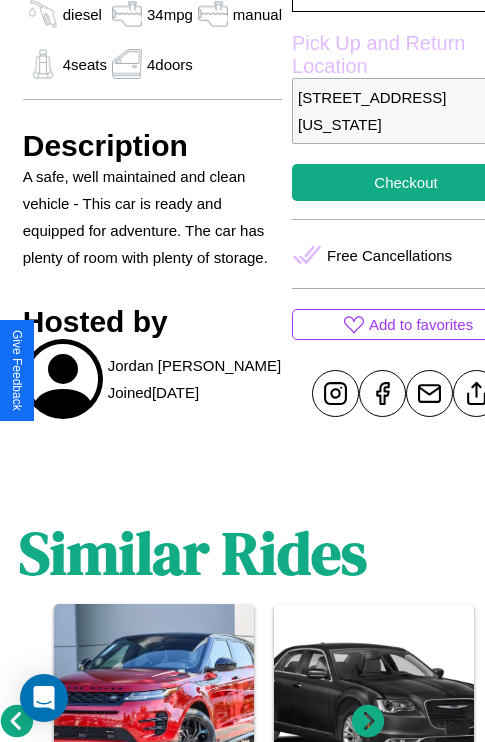 scroll, scrollTop: 643, scrollLeft: 52, axis: both 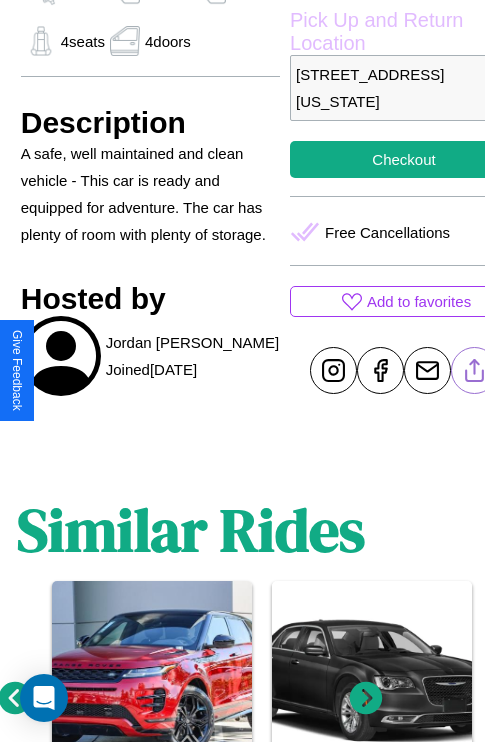 click 